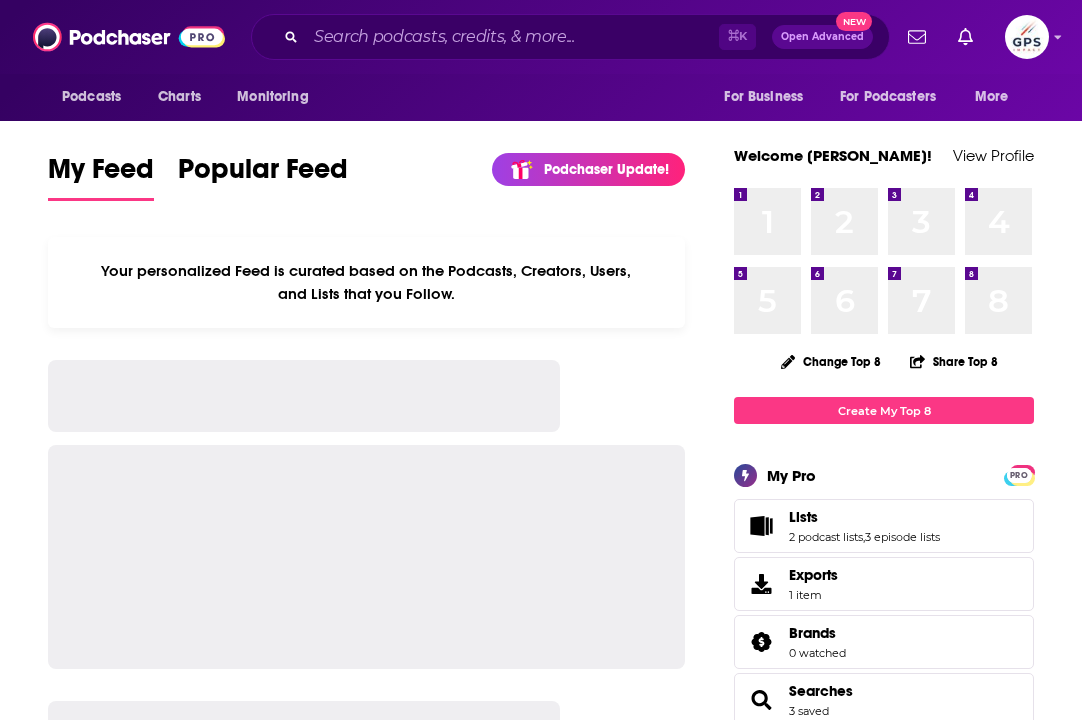 scroll, scrollTop: 0, scrollLeft: 0, axis: both 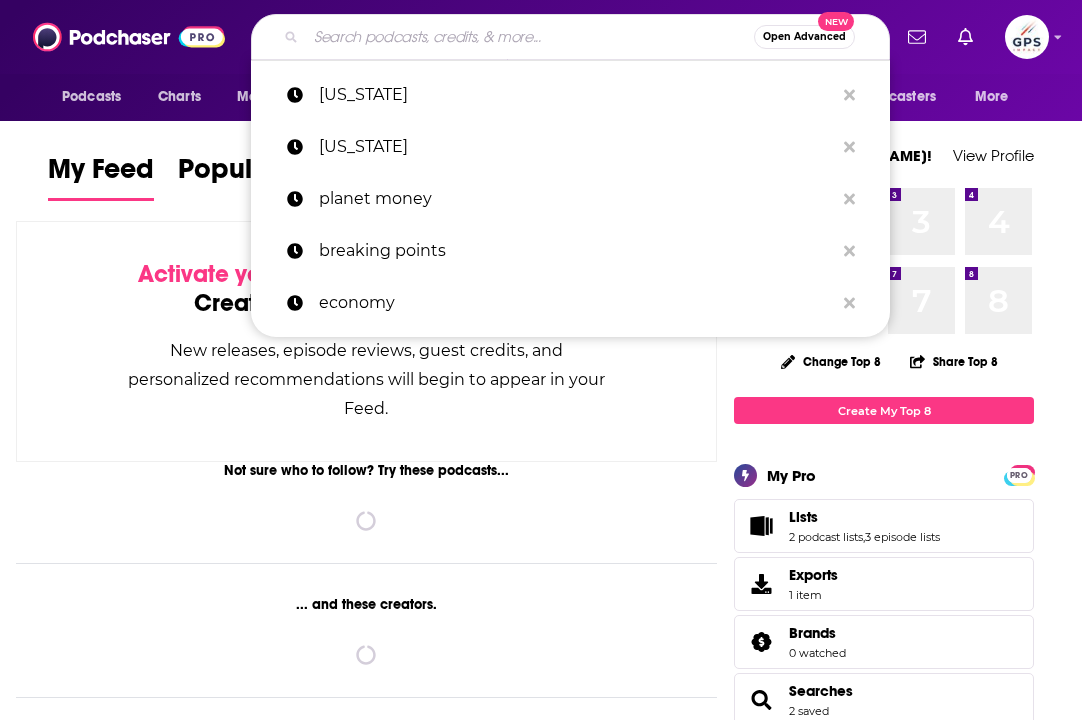 click at bounding box center (530, 37) 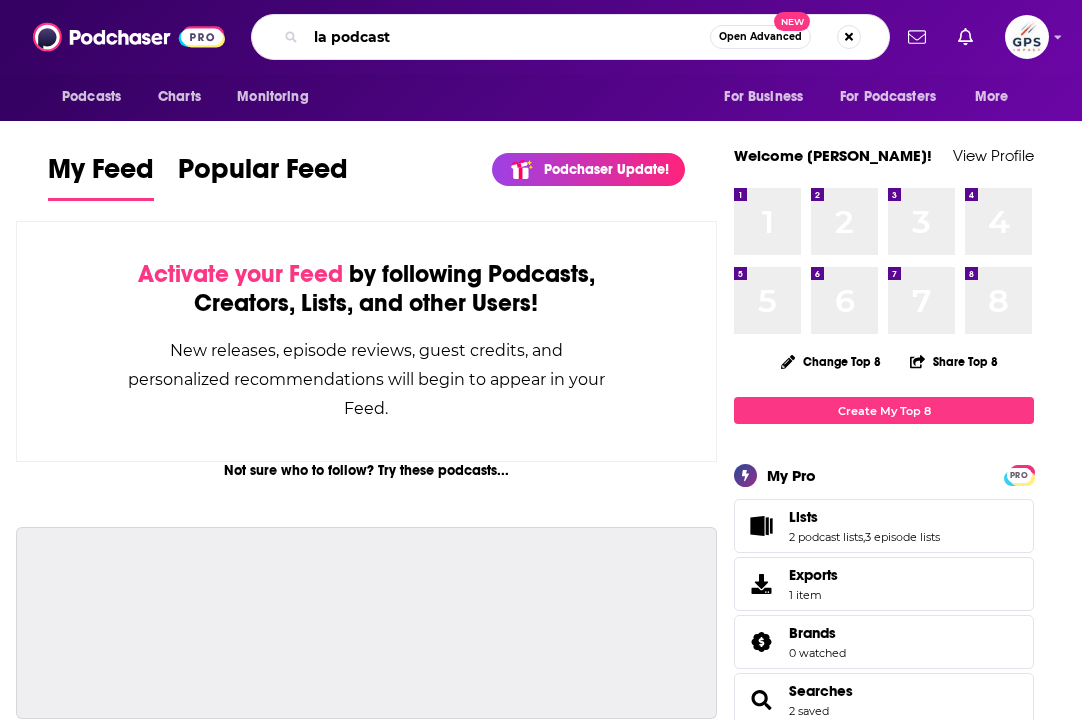 type on "la podcast" 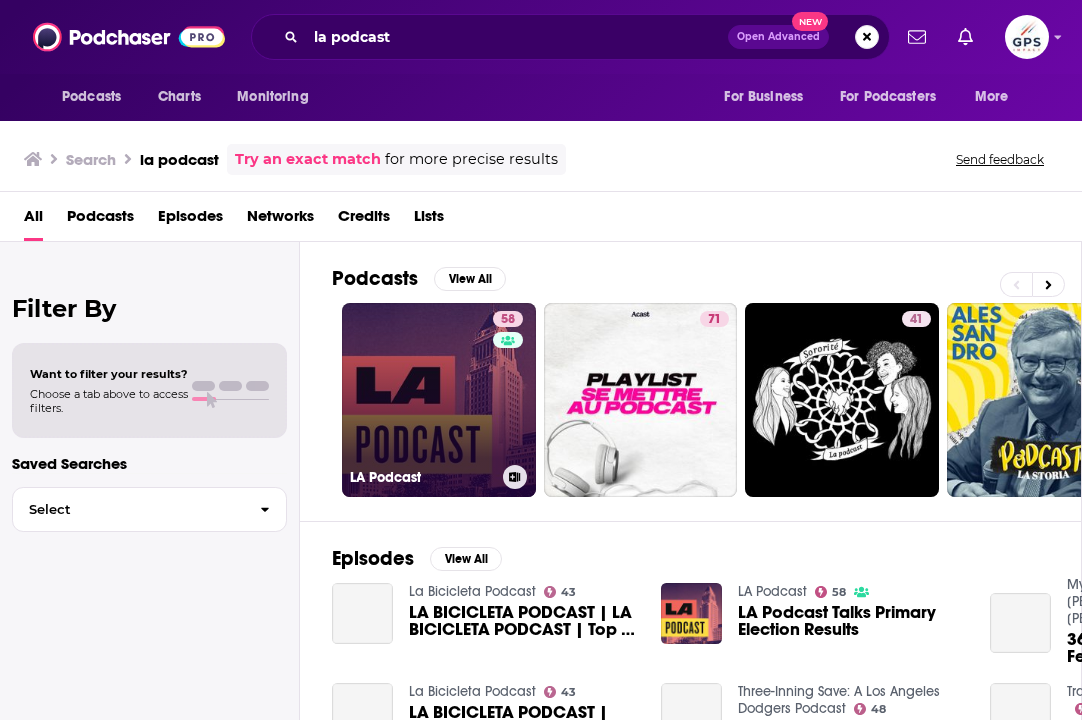 click on "58 LA Podcast" at bounding box center (439, 400) 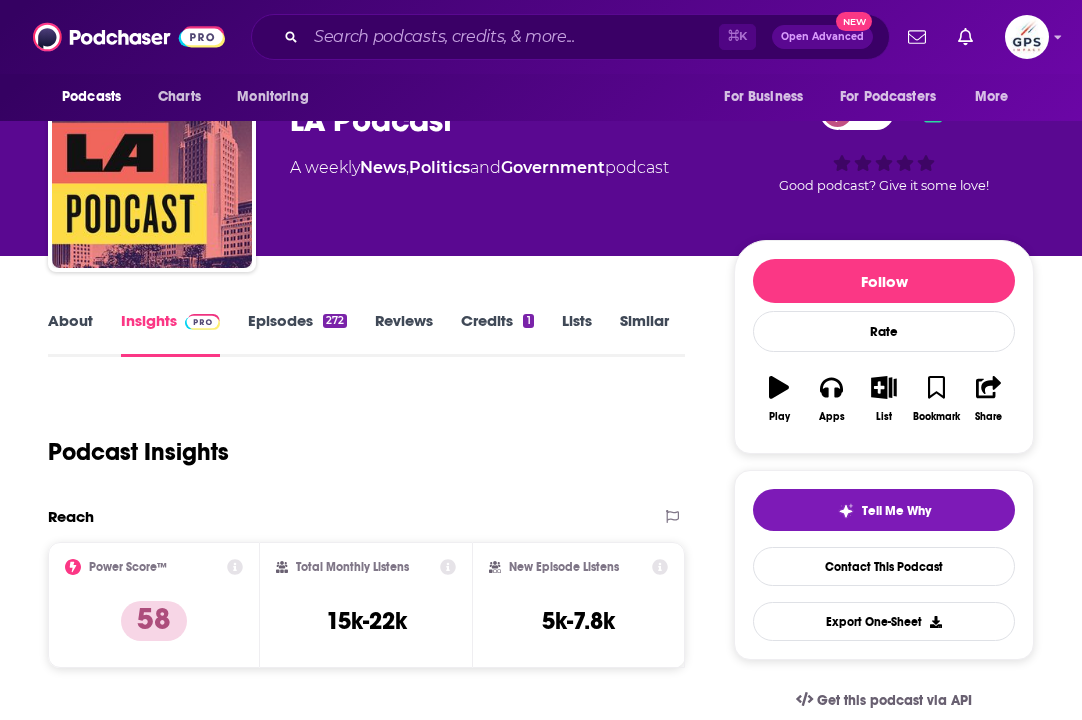 scroll, scrollTop: 80, scrollLeft: 0, axis: vertical 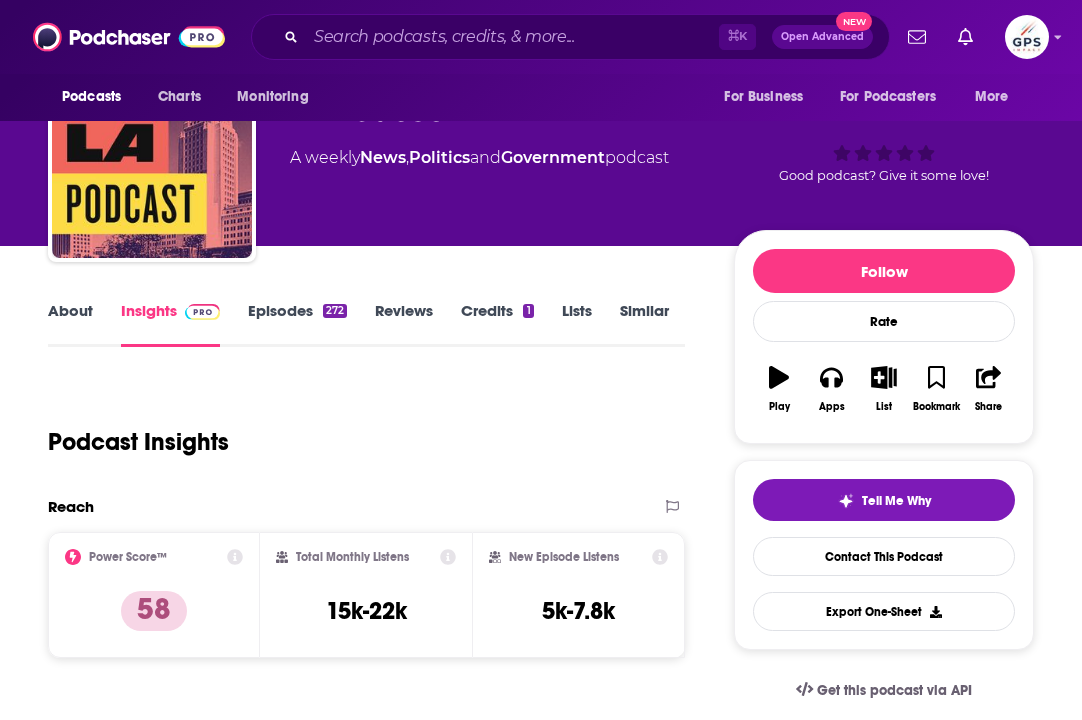 click on "Episodes 272" at bounding box center [297, 324] 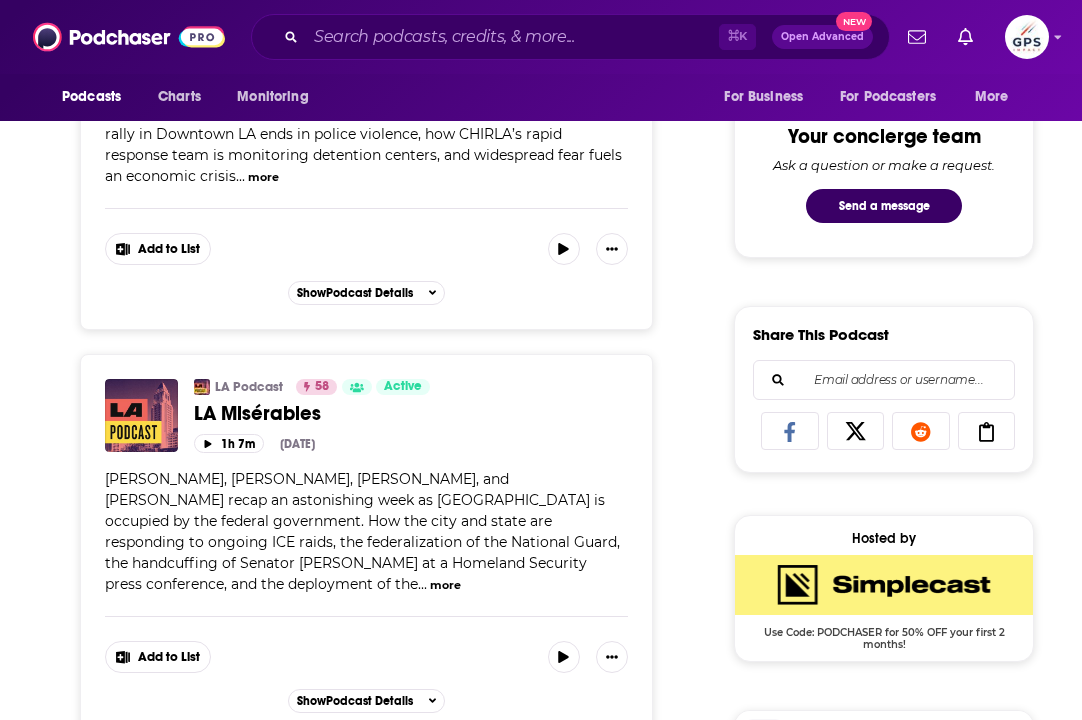 scroll, scrollTop: 1023, scrollLeft: 0, axis: vertical 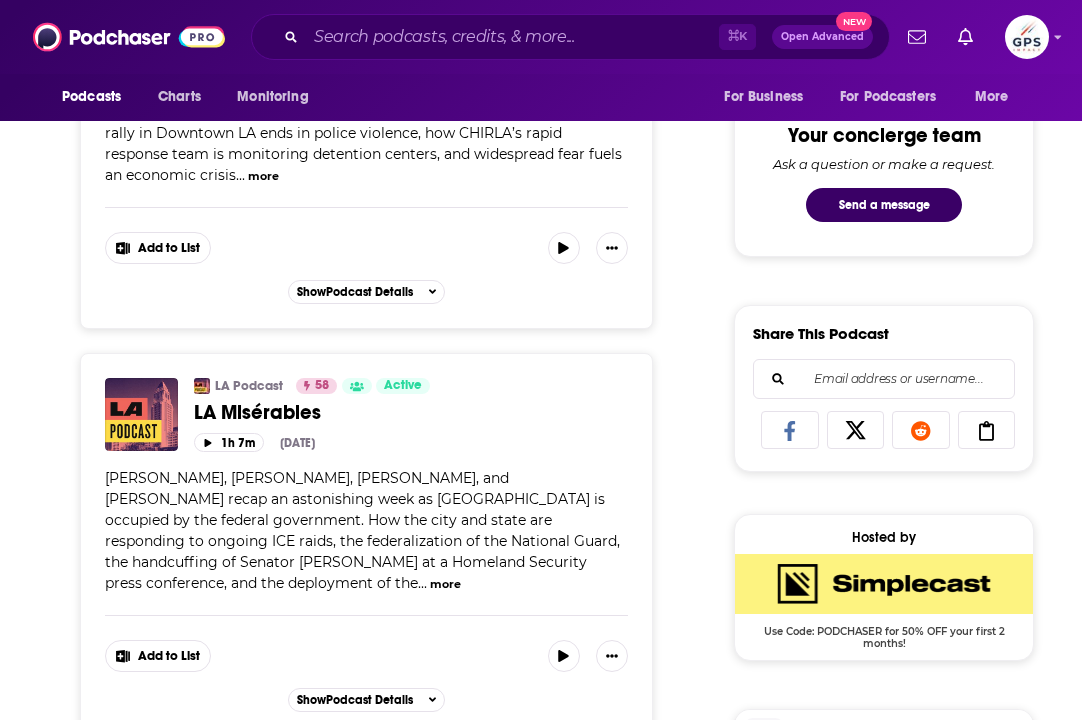 click on "more" at bounding box center [445, 584] 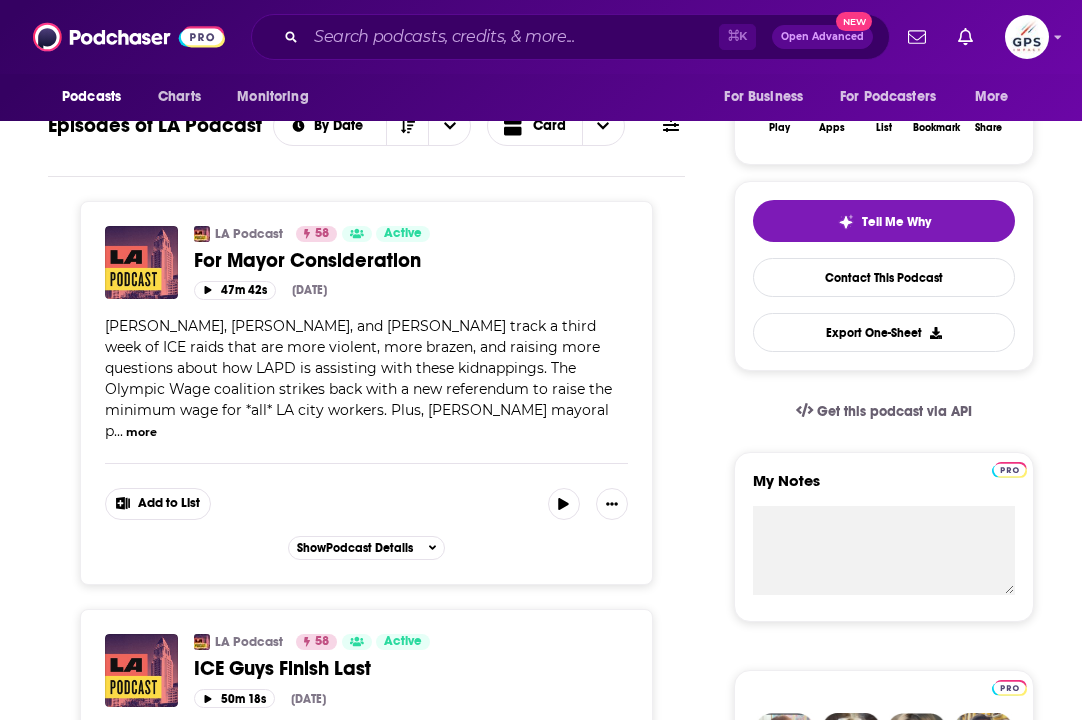 scroll, scrollTop: 0, scrollLeft: 0, axis: both 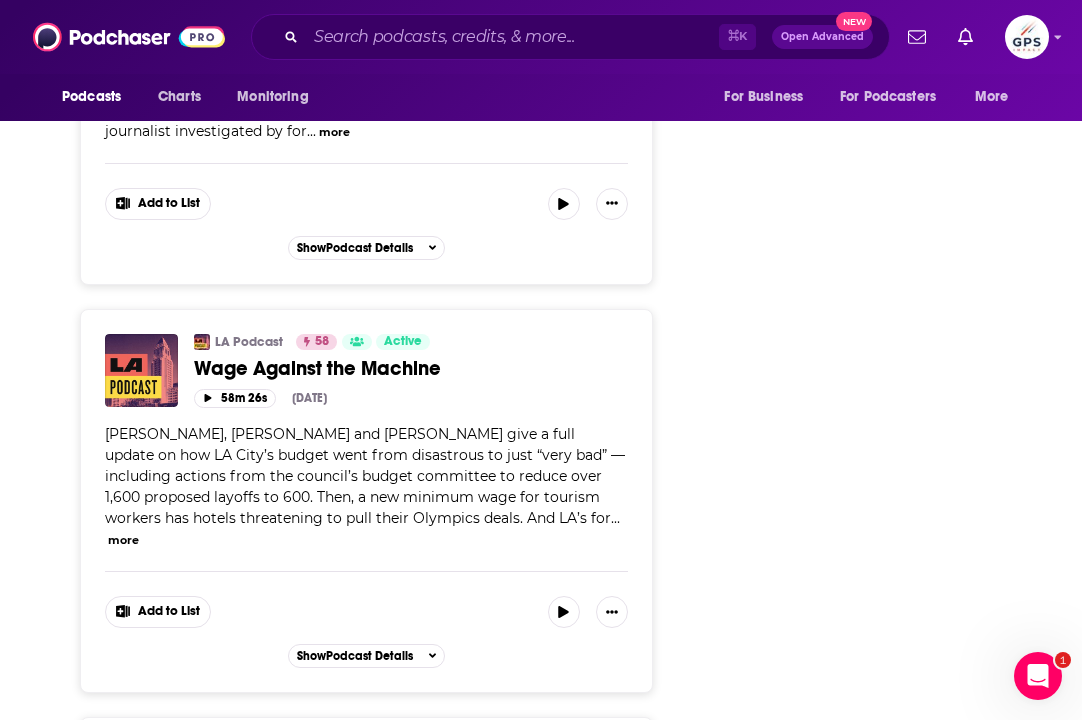 click on "more" at bounding box center [123, 540] 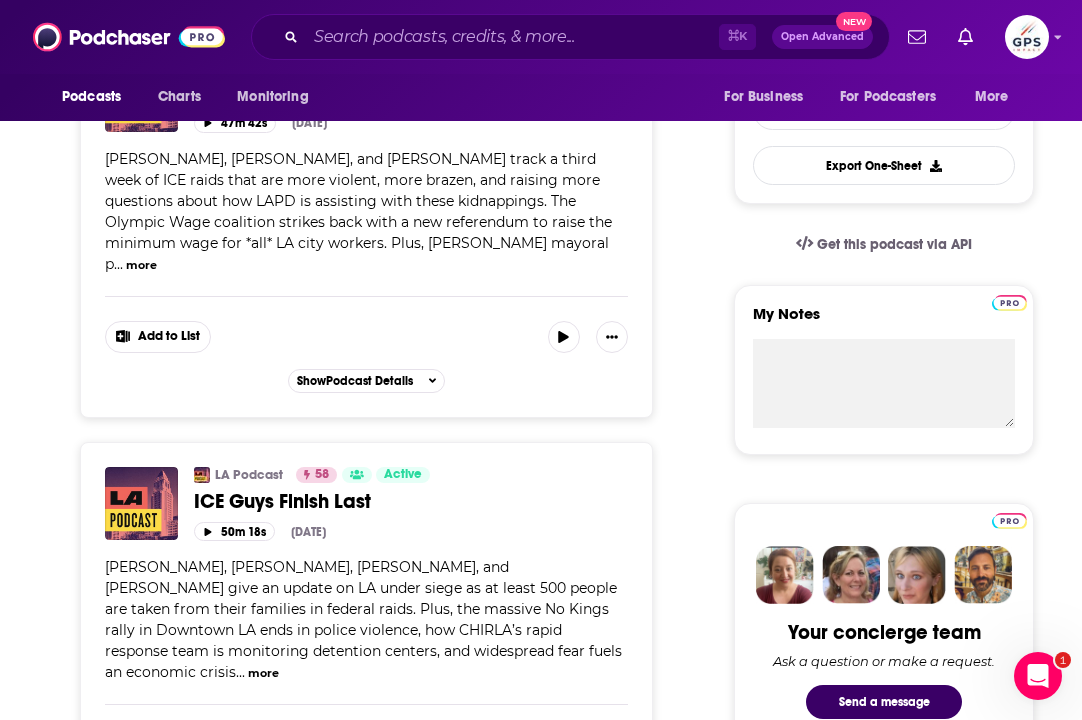 scroll, scrollTop: 0, scrollLeft: 0, axis: both 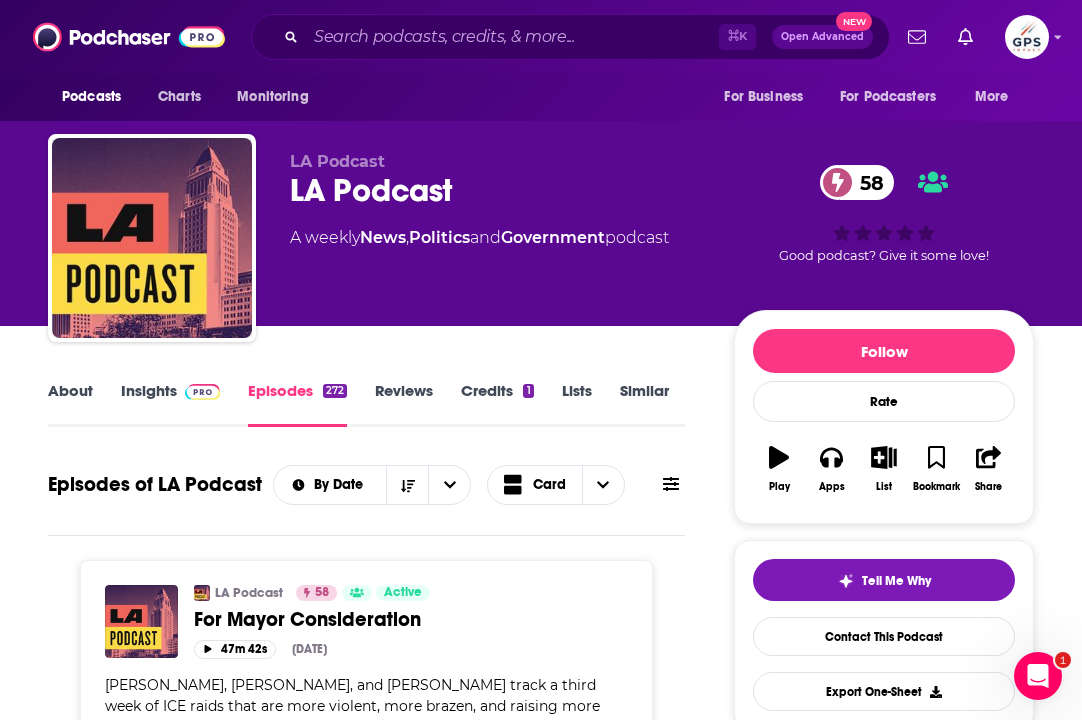 click on "About" at bounding box center [70, 404] 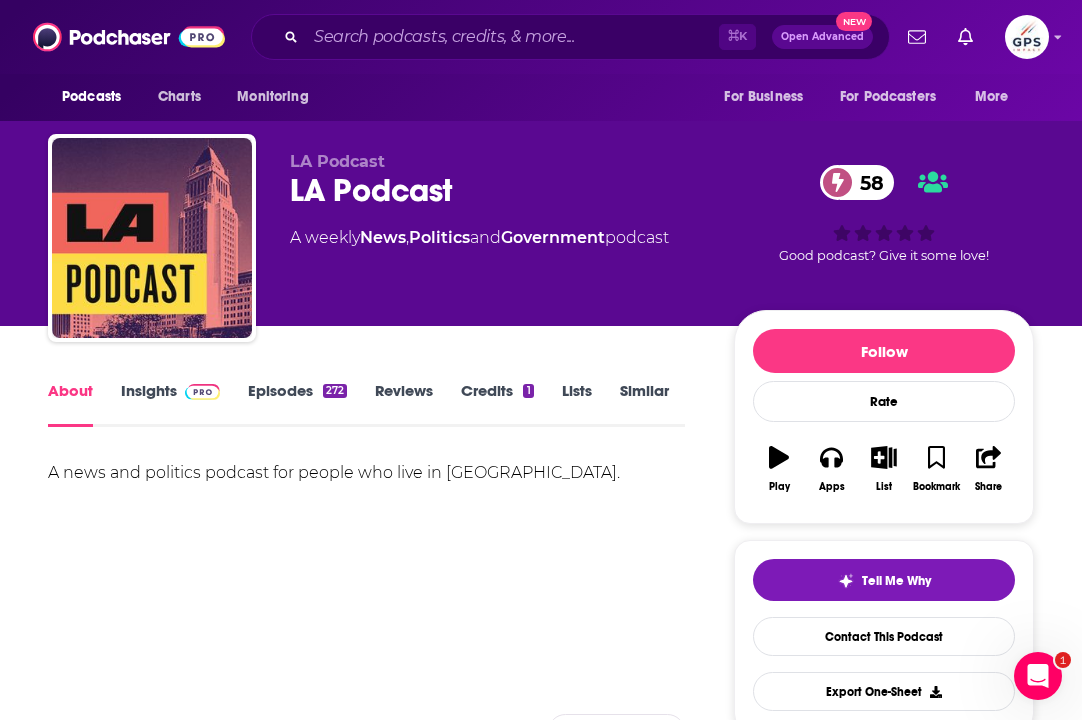 click on "Insights" at bounding box center (170, 404) 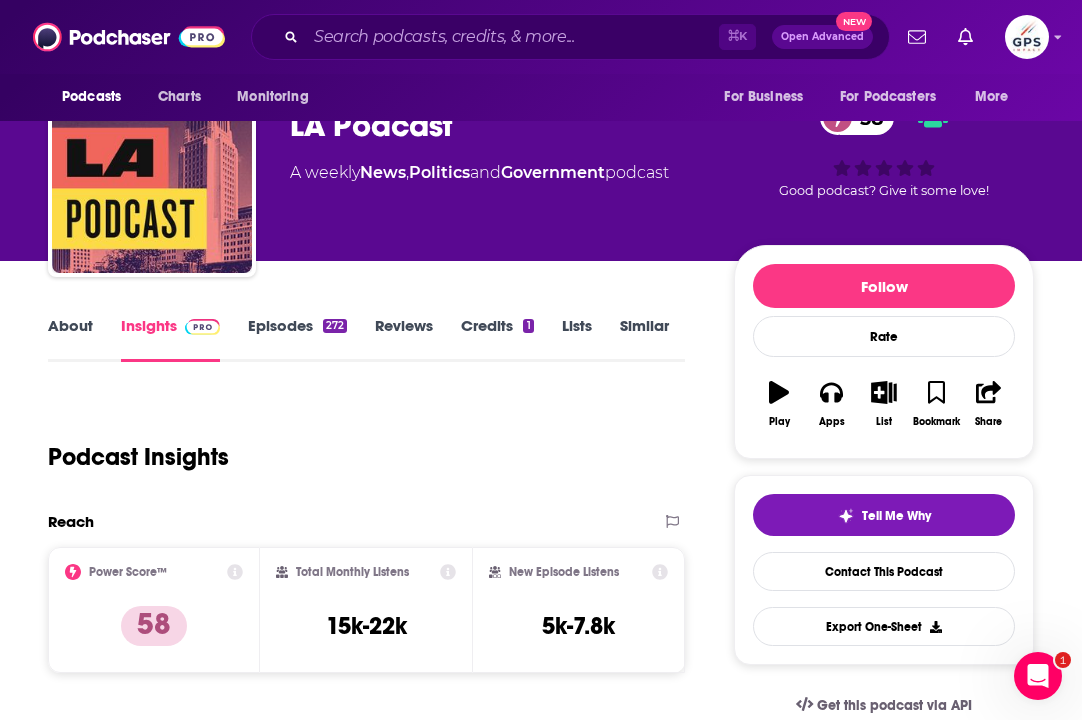 scroll, scrollTop: 80, scrollLeft: 0, axis: vertical 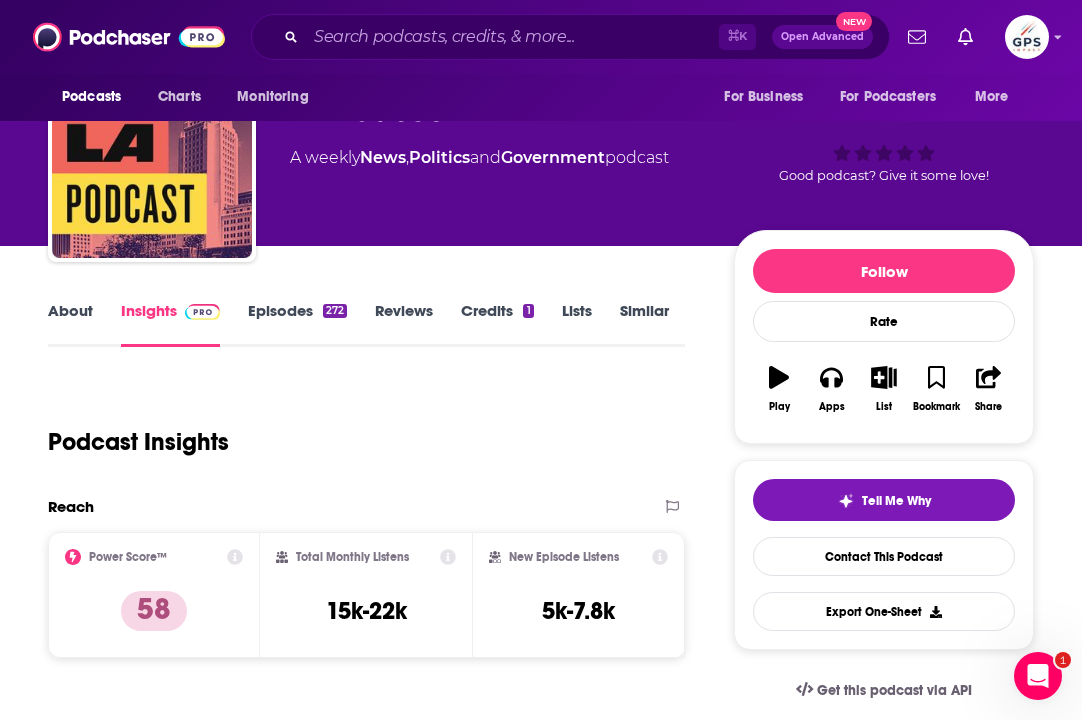 click on "Credits 1" at bounding box center (497, 324) 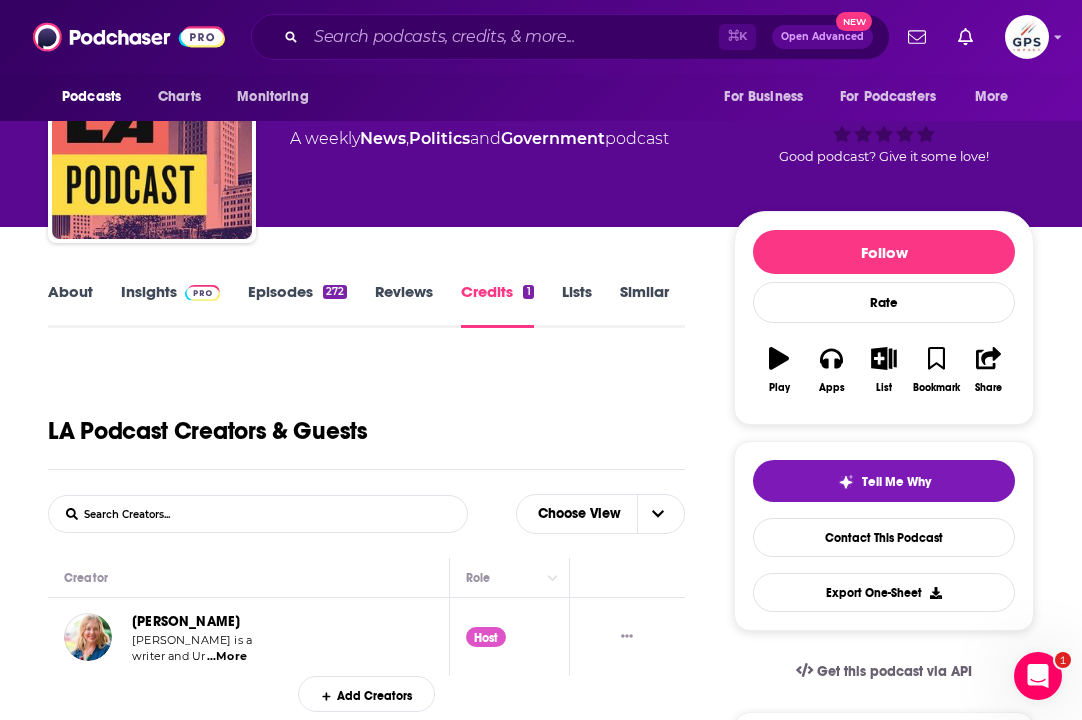 scroll, scrollTop: 68, scrollLeft: 0, axis: vertical 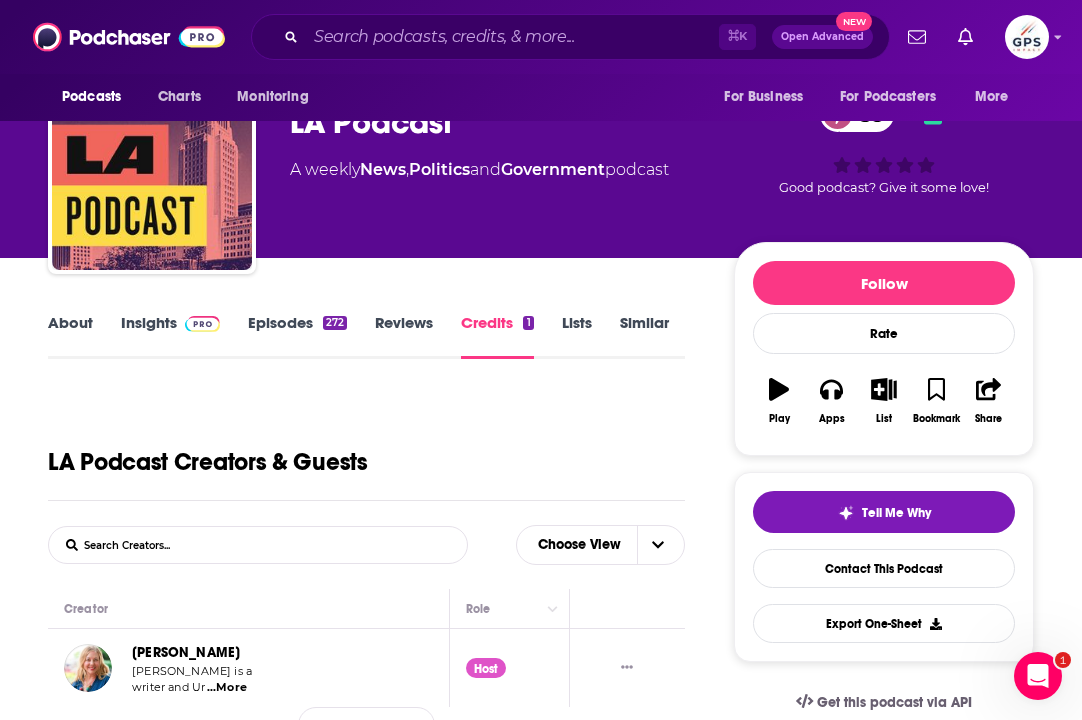 click on "Episodes 272" at bounding box center [297, 336] 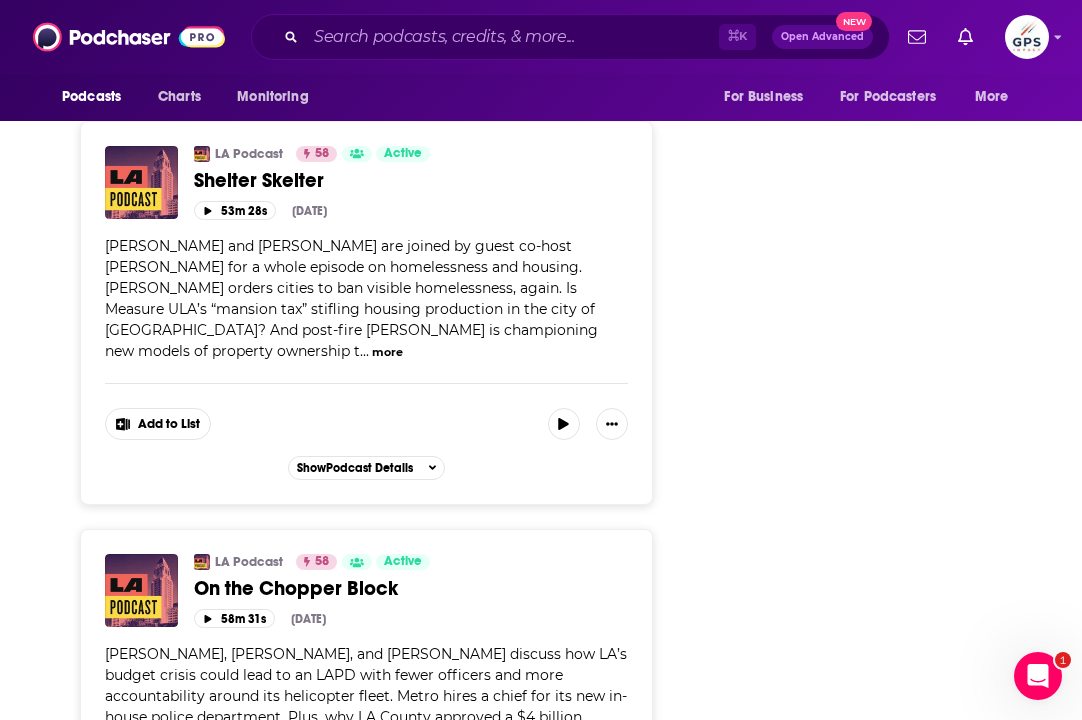scroll, scrollTop: 2883, scrollLeft: 0, axis: vertical 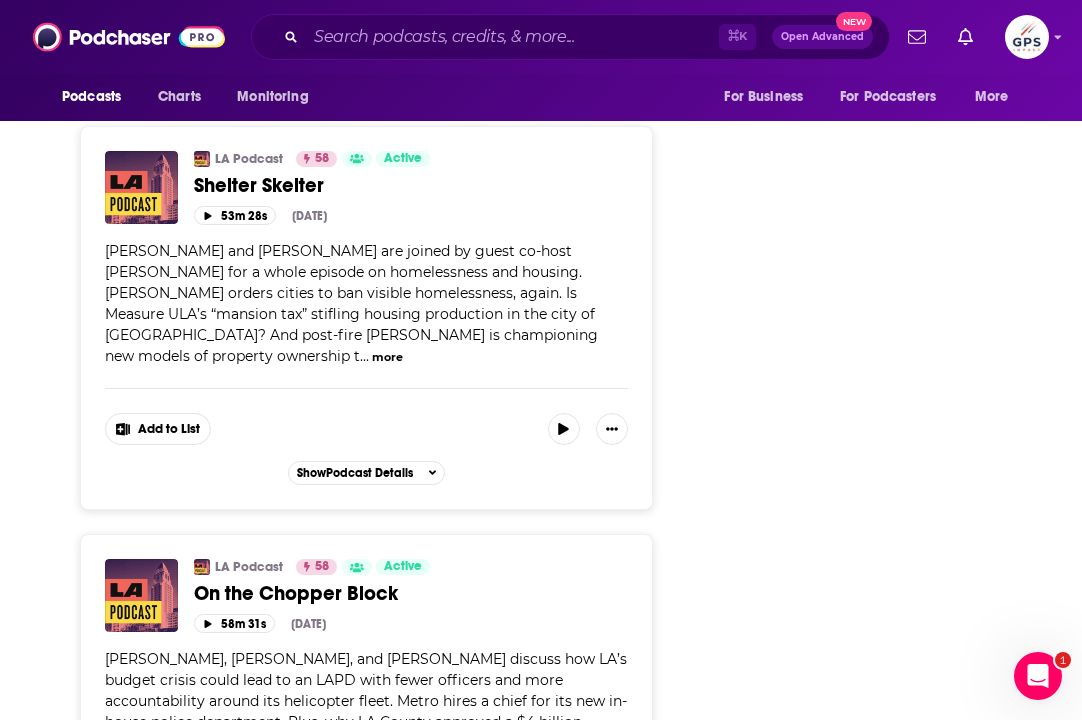 click on "more" at bounding box center (387, 357) 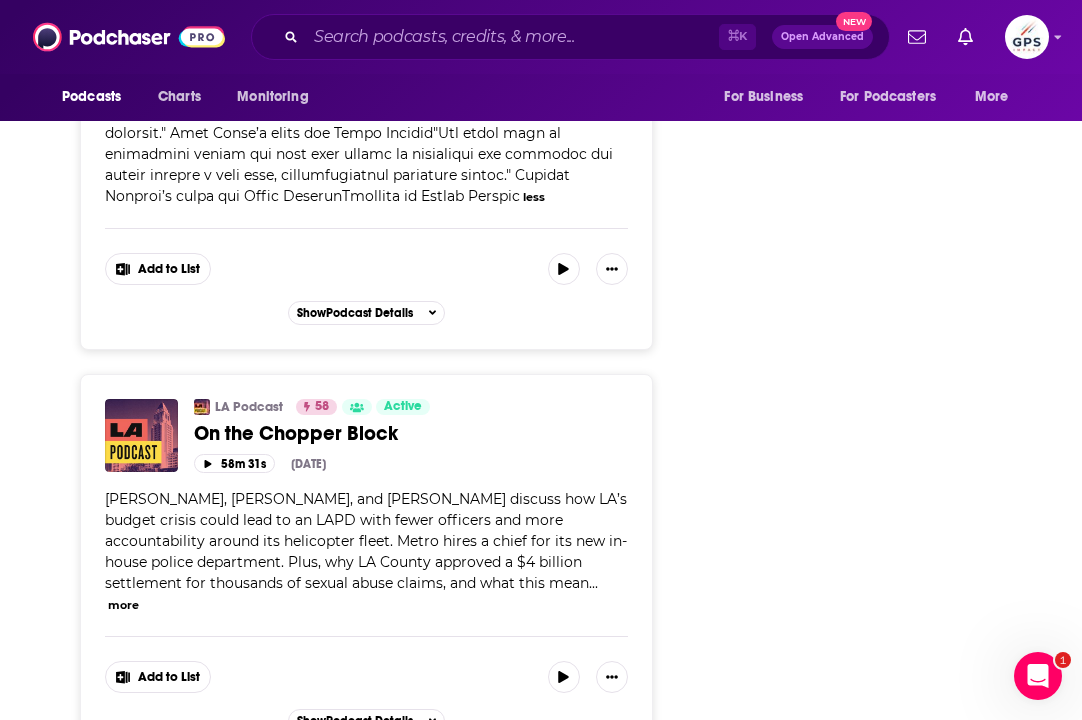 scroll, scrollTop: 3953, scrollLeft: 0, axis: vertical 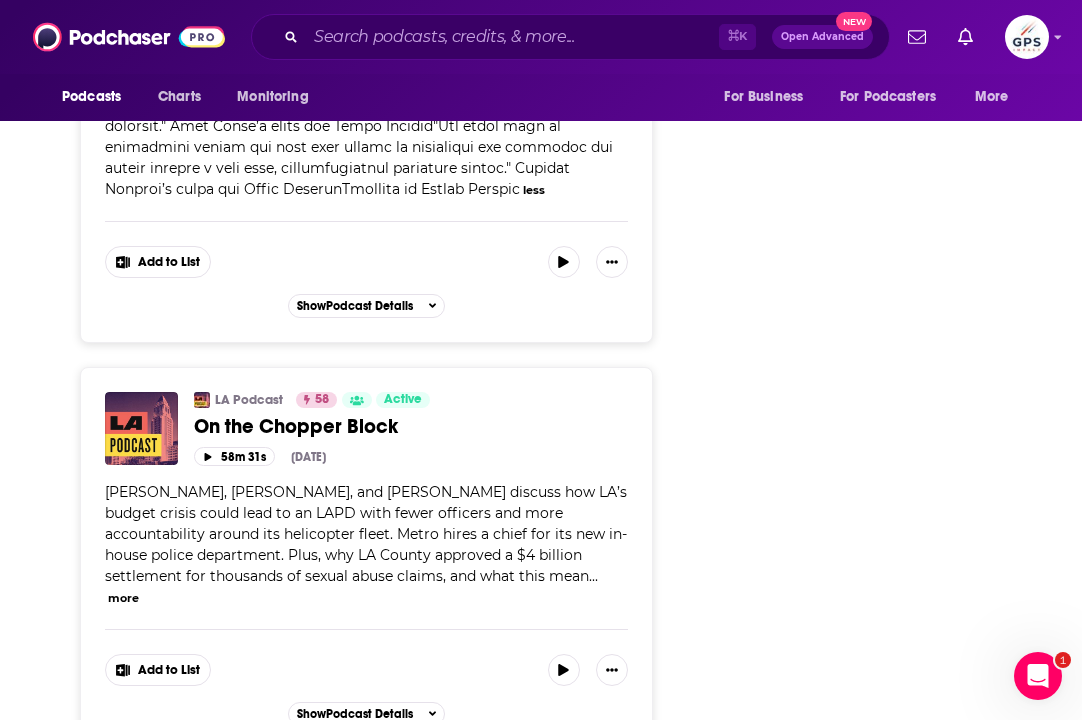 click on "more" at bounding box center (123, 598) 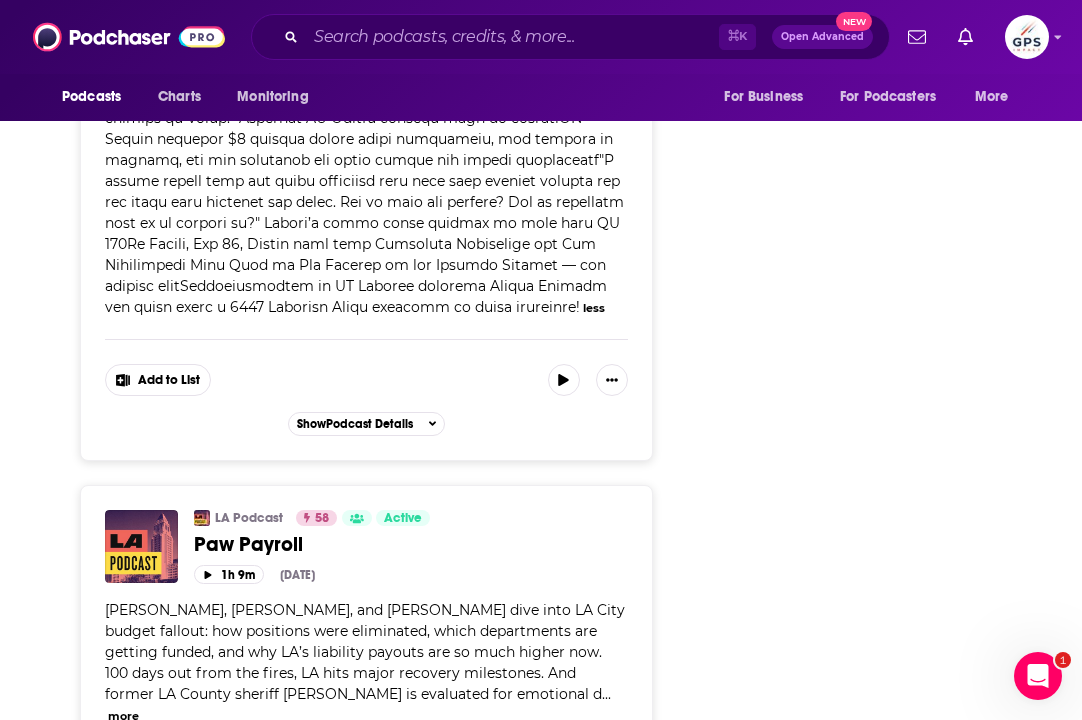 scroll, scrollTop: 4845, scrollLeft: 0, axis: vertical 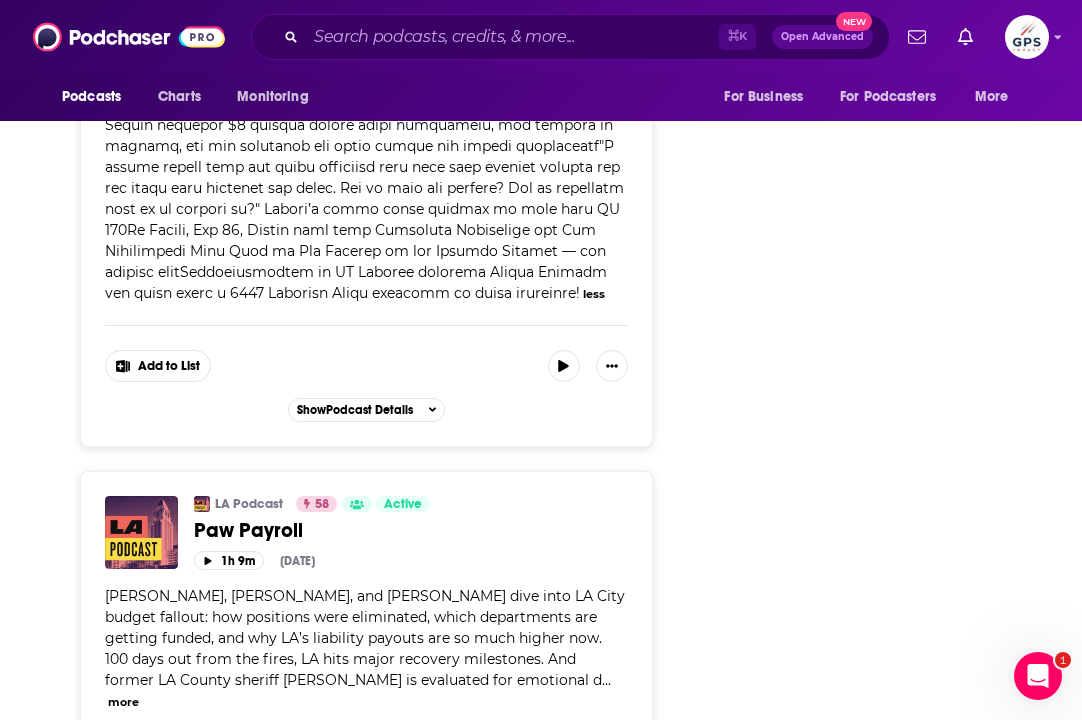 click on "more" at bounding box center (123, 702) 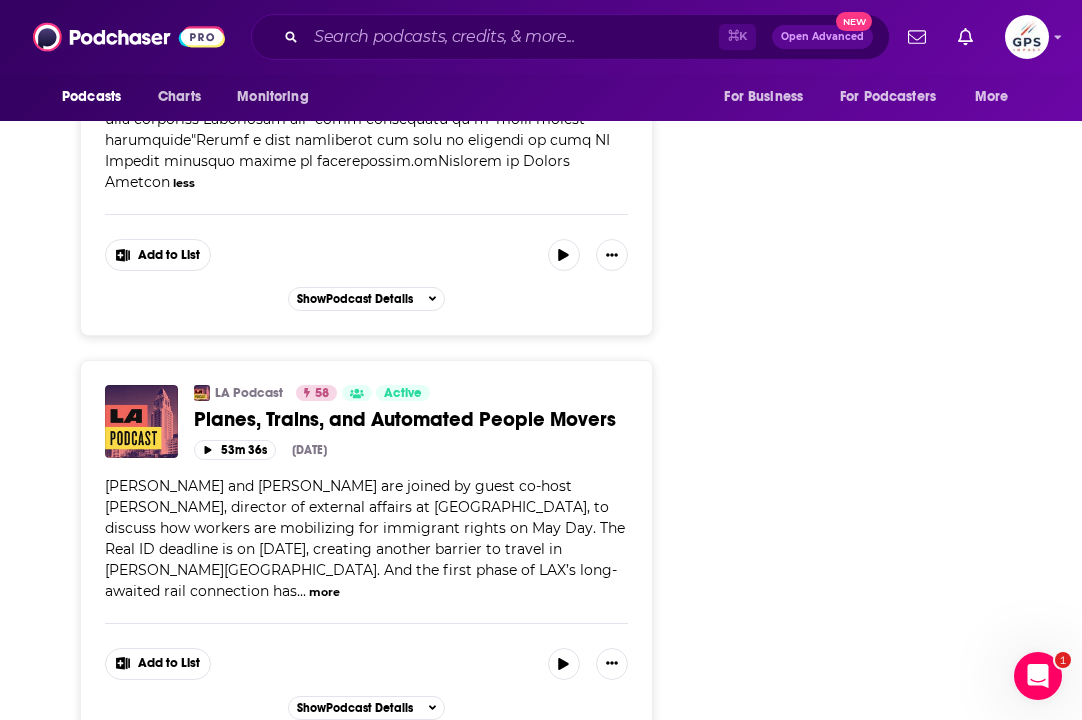 scroll, scrollTop: 5933, scrollLeft: 0, axis: vertical 